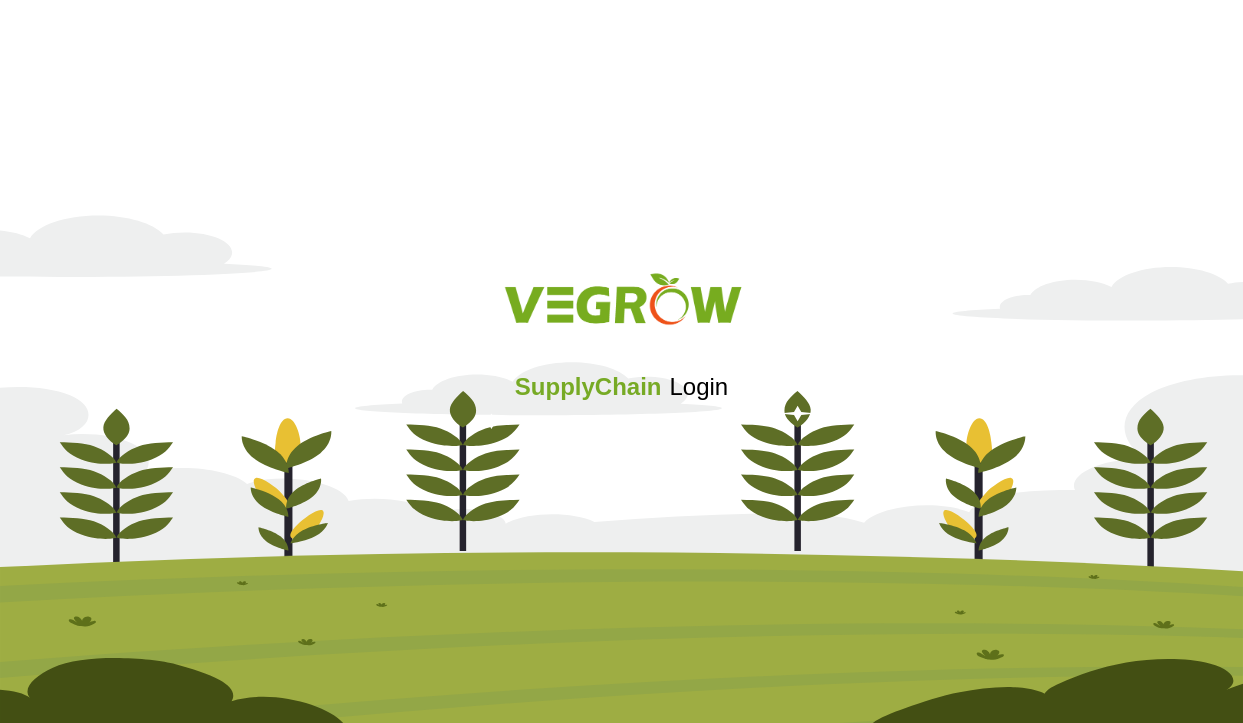 scroll, scrollTop: 0, scrollLeft: 0, axis: both 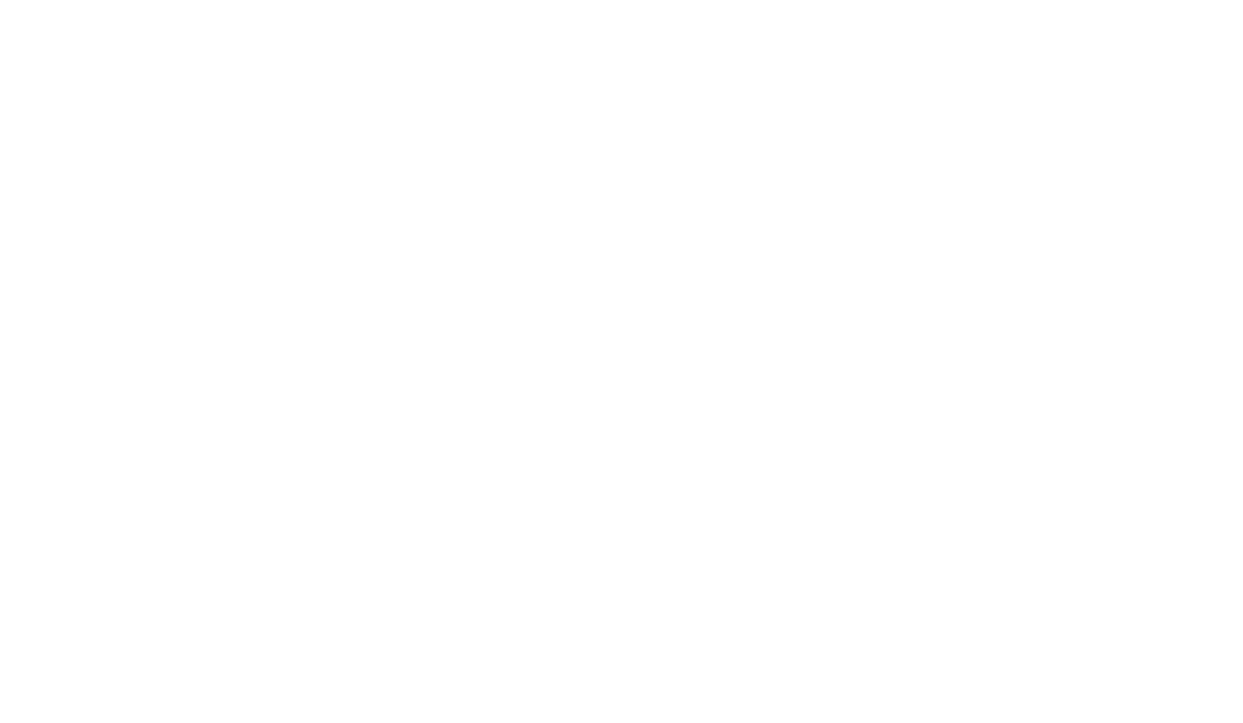 click at bounding box center [621, 4] 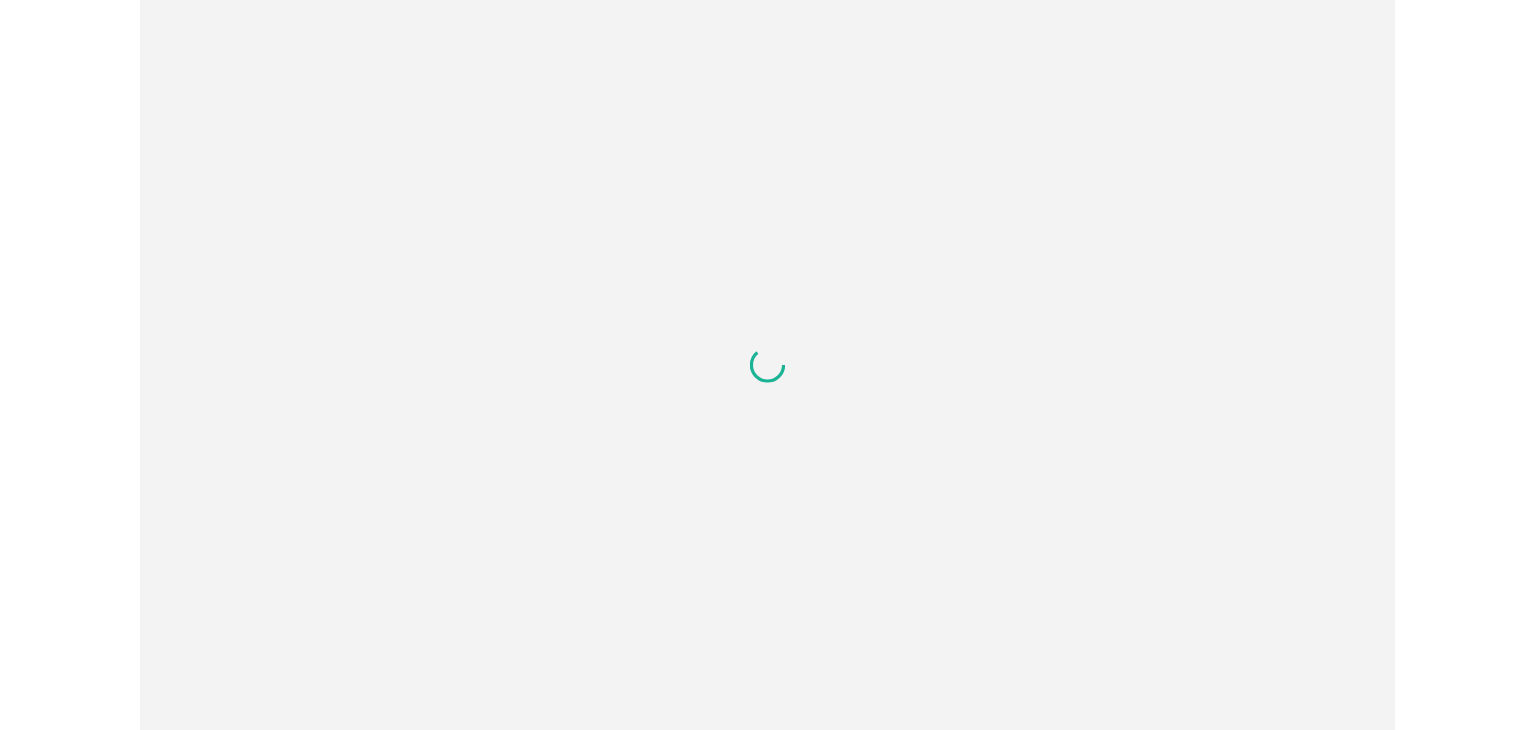 scroll, scrollTop: 0, scrollLeft: 0, axis: both 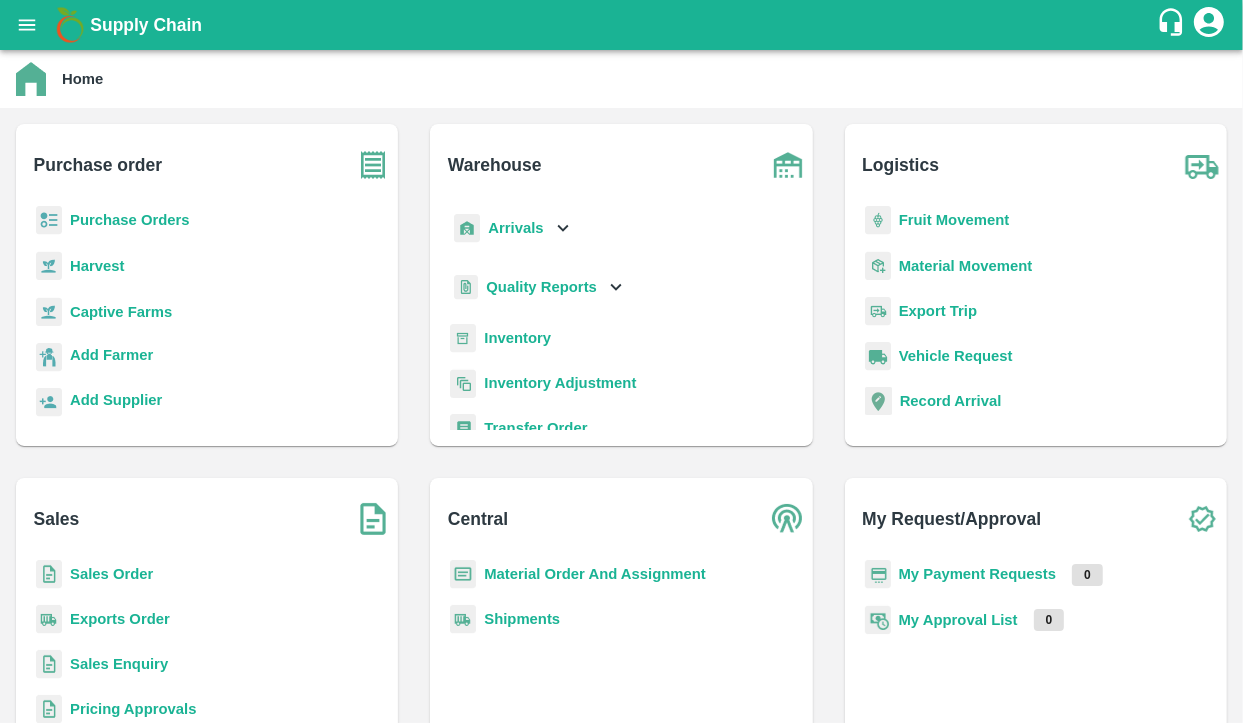 click on "Sales Order" at bounding box center (111, 574) 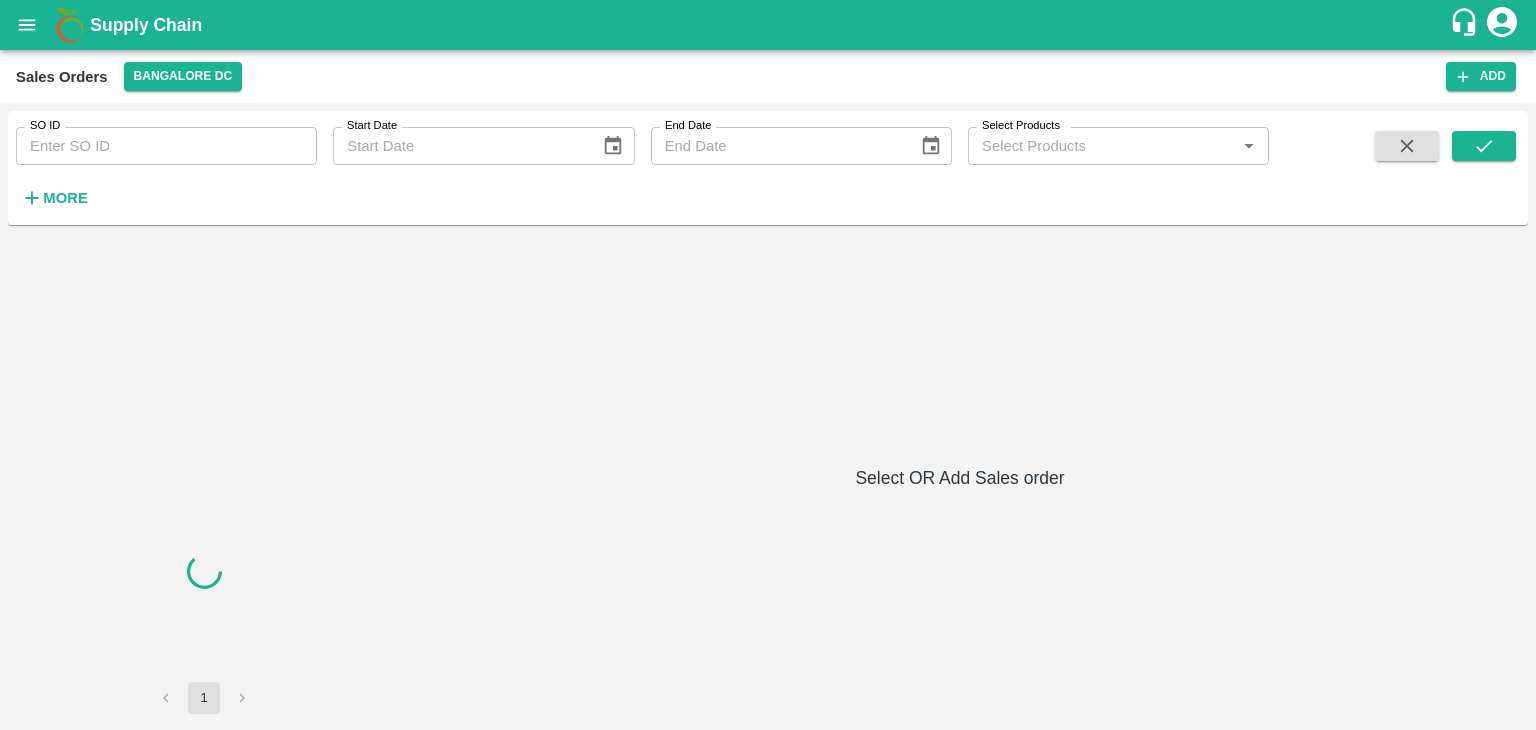 click 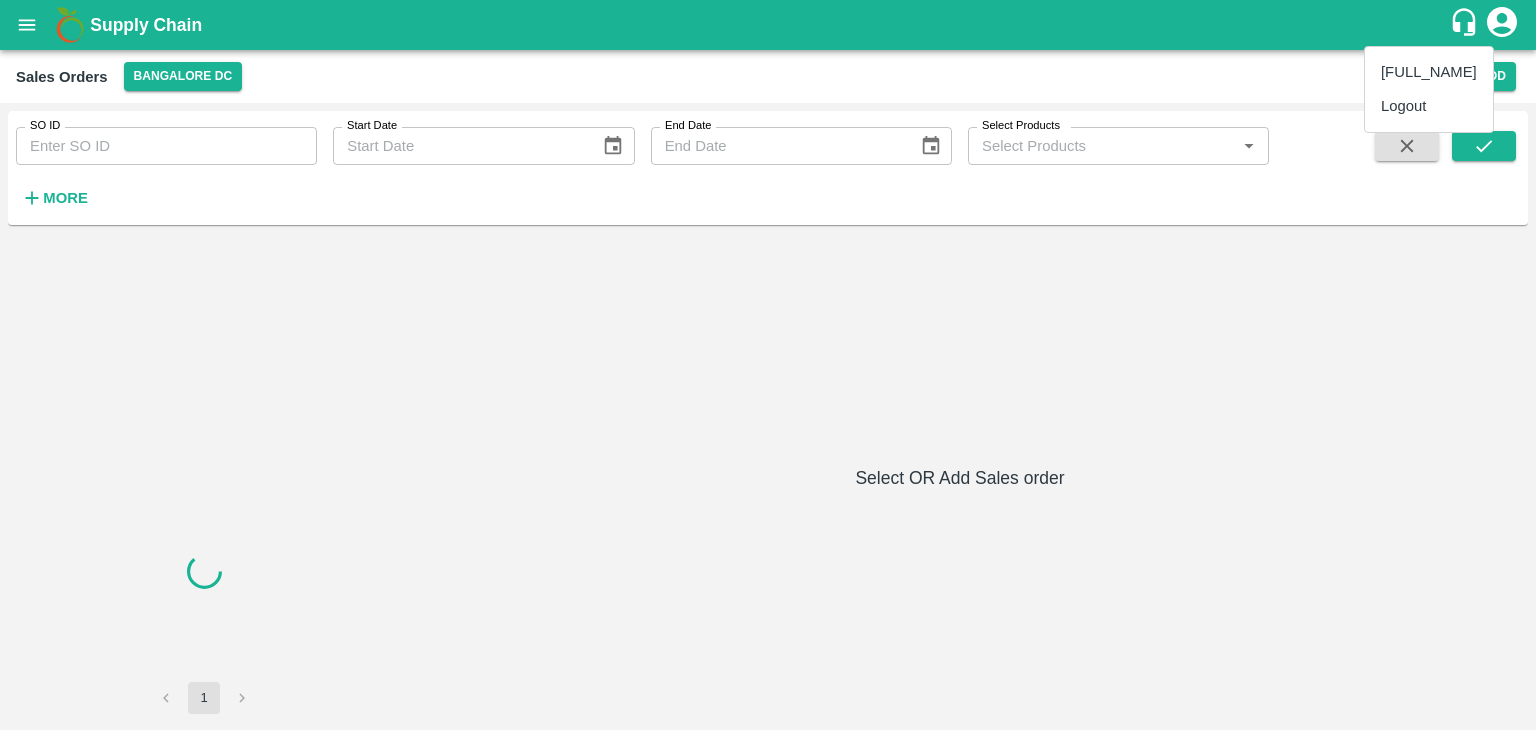 click at bounding box center (768, 365) 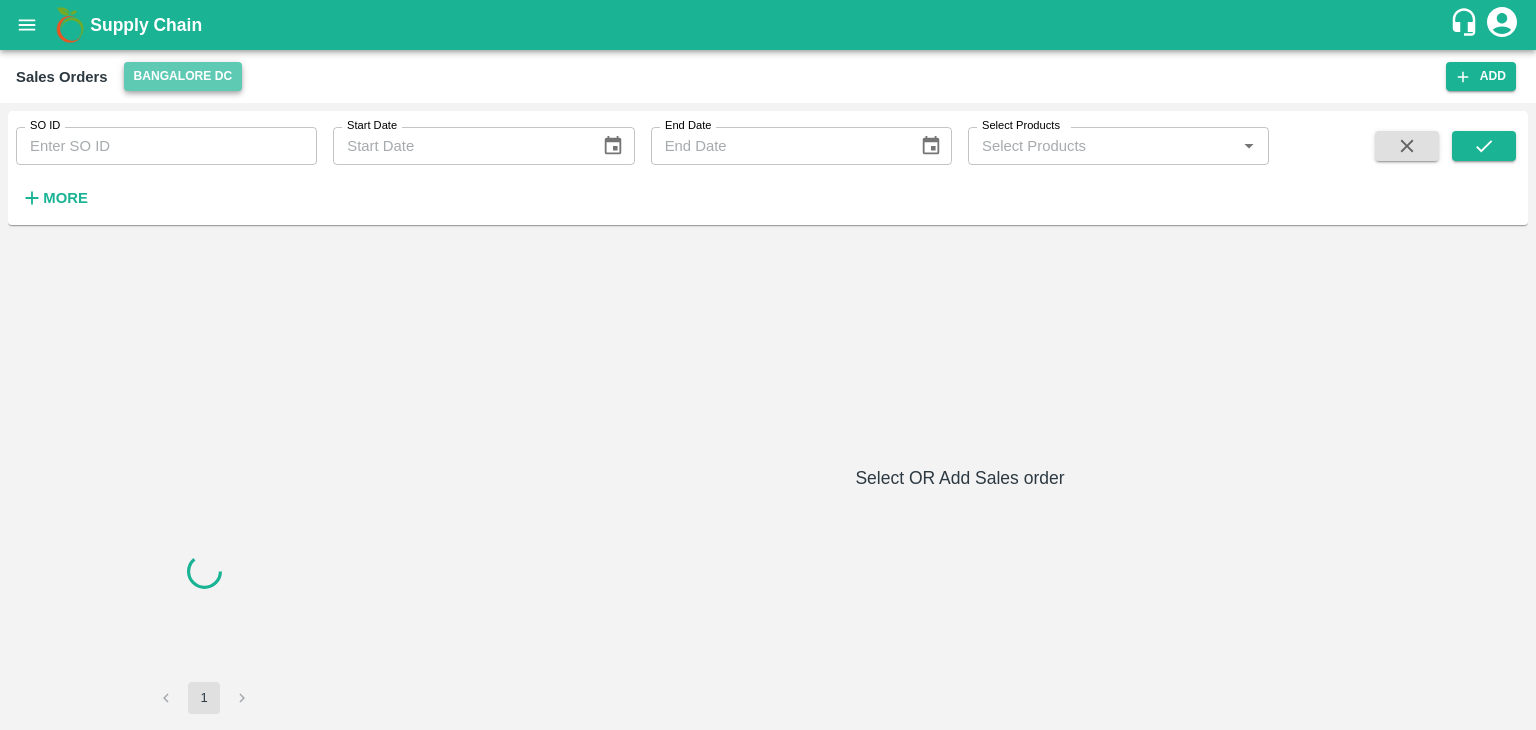 click on "Bangalore DC" at bounding box center (183, 76) 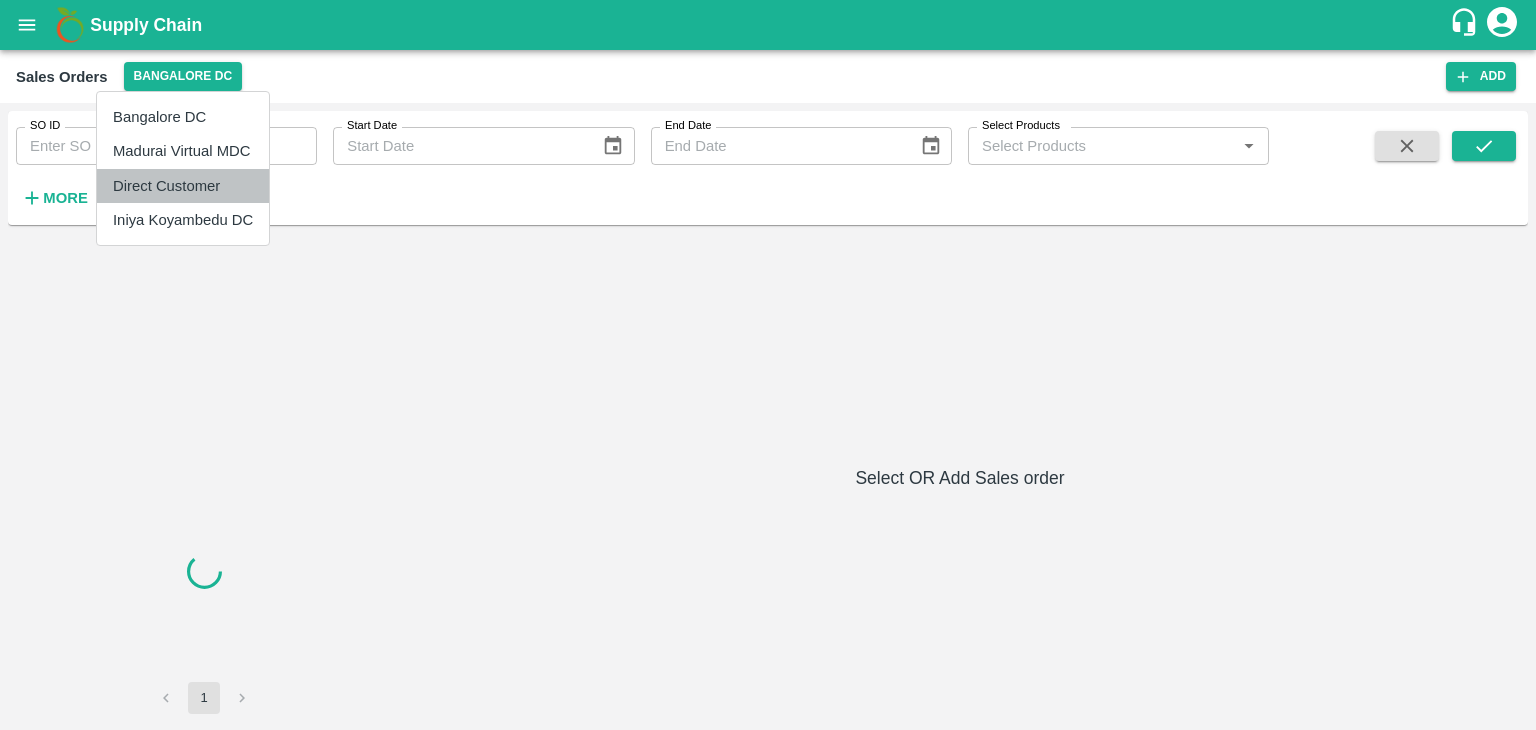 click on "Direct Customer" at bounding box center (183, 186) 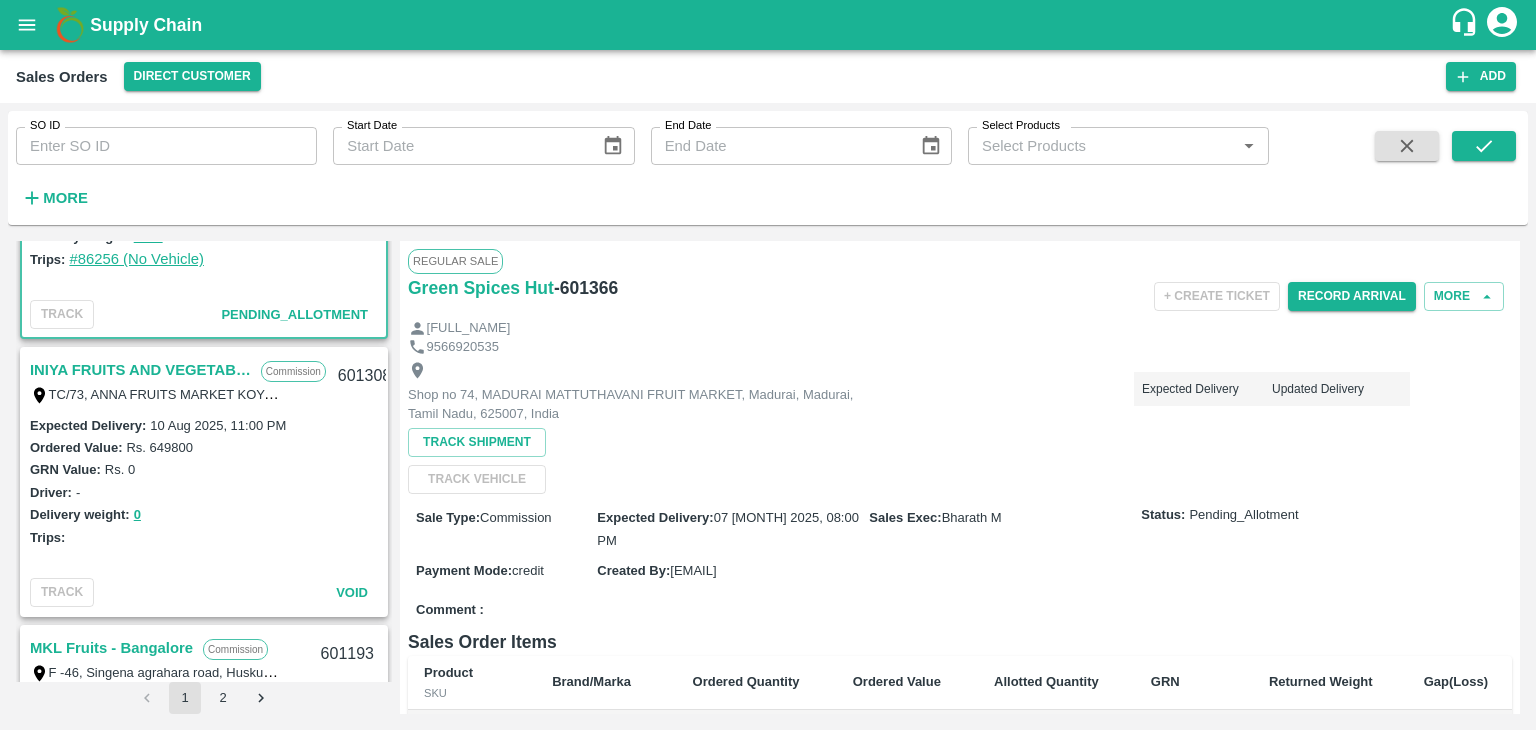 scroll, scrollTop: 176, scrollLeft: 0, axis: vertical 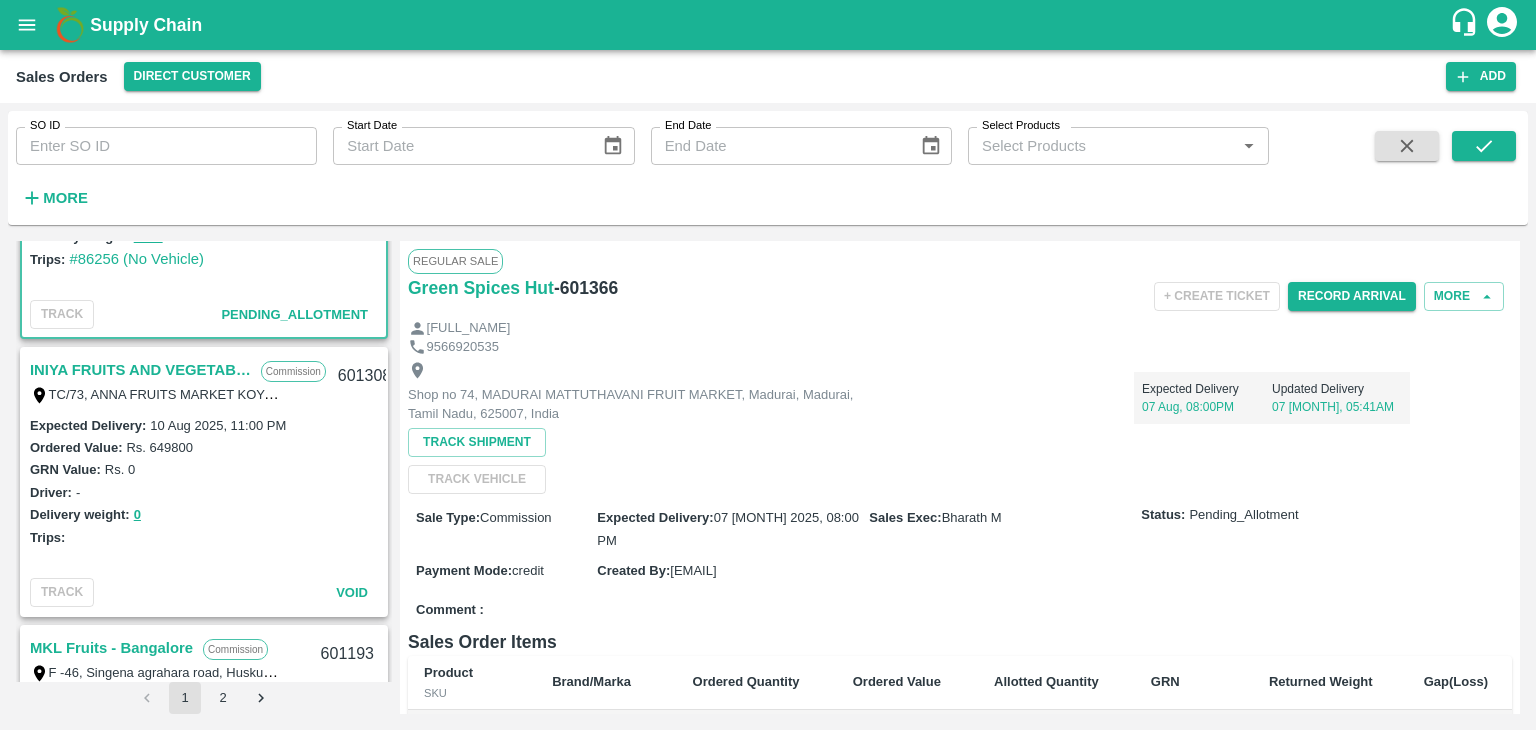 click on "INIYA FRUITS AND VEGETABLES" at bounding box center (140, 370) 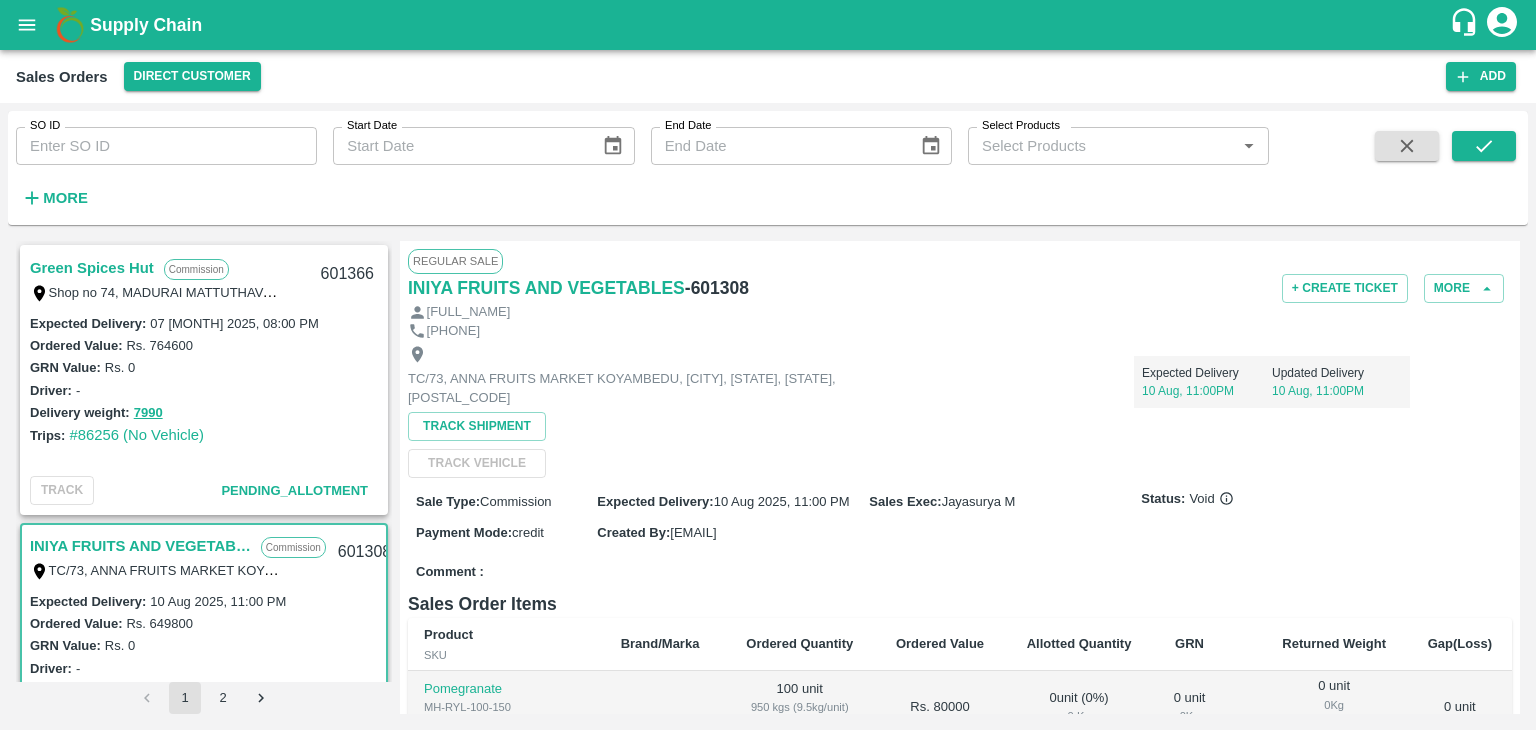 scroll, scrollTop: 0, scrollLeft: 0, axis: both 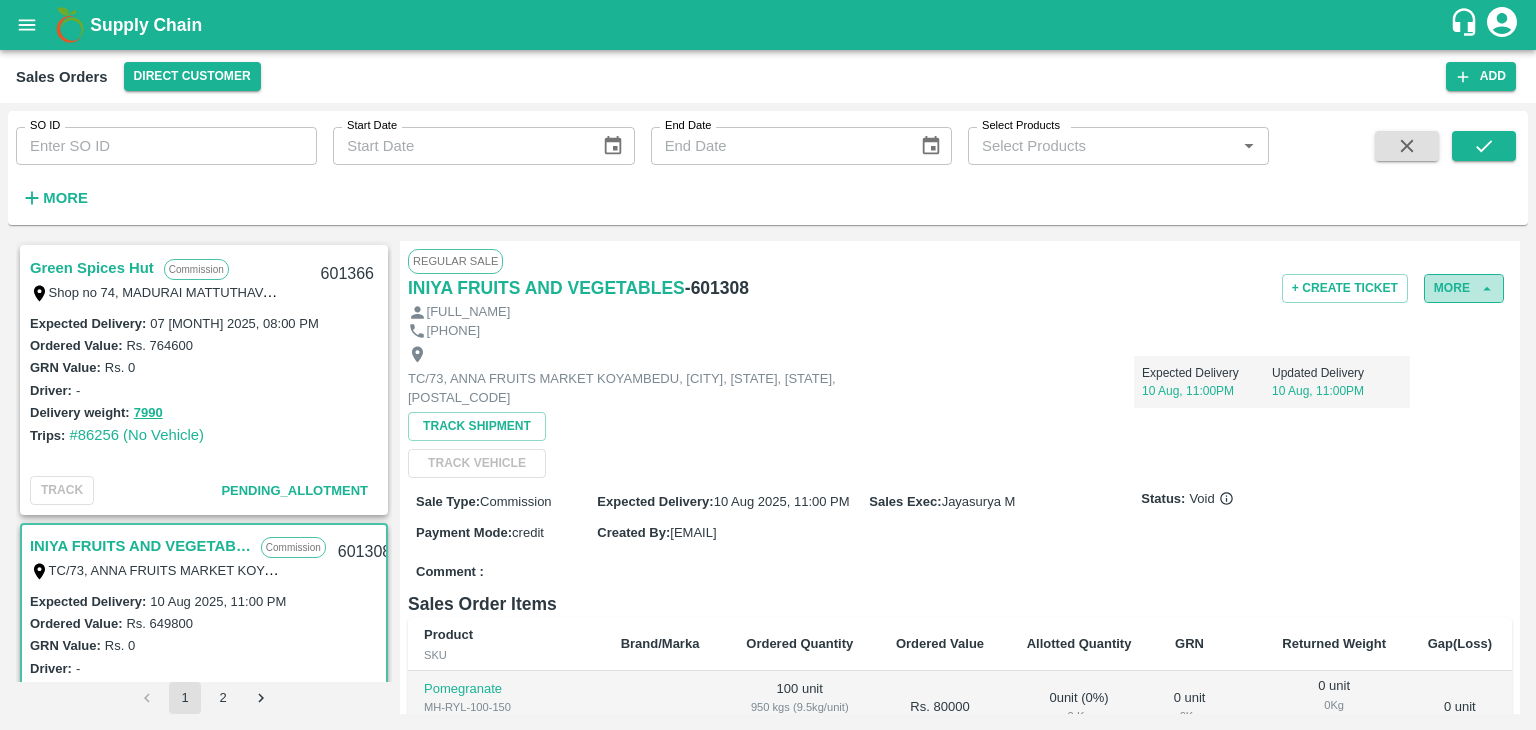 click on "More" at bounding box center [1464, 288] 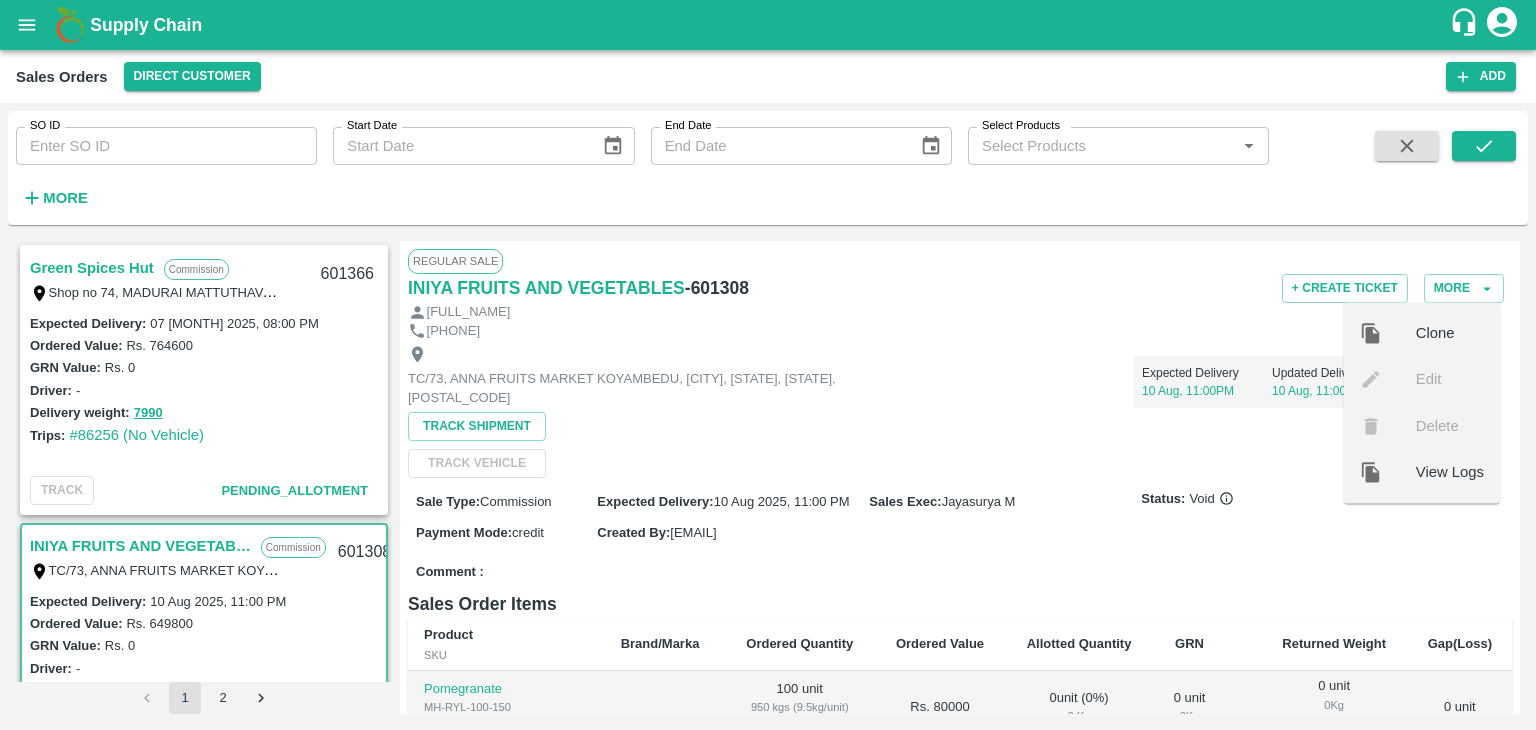 click on "Clone" at bounding box center (1450, 333) 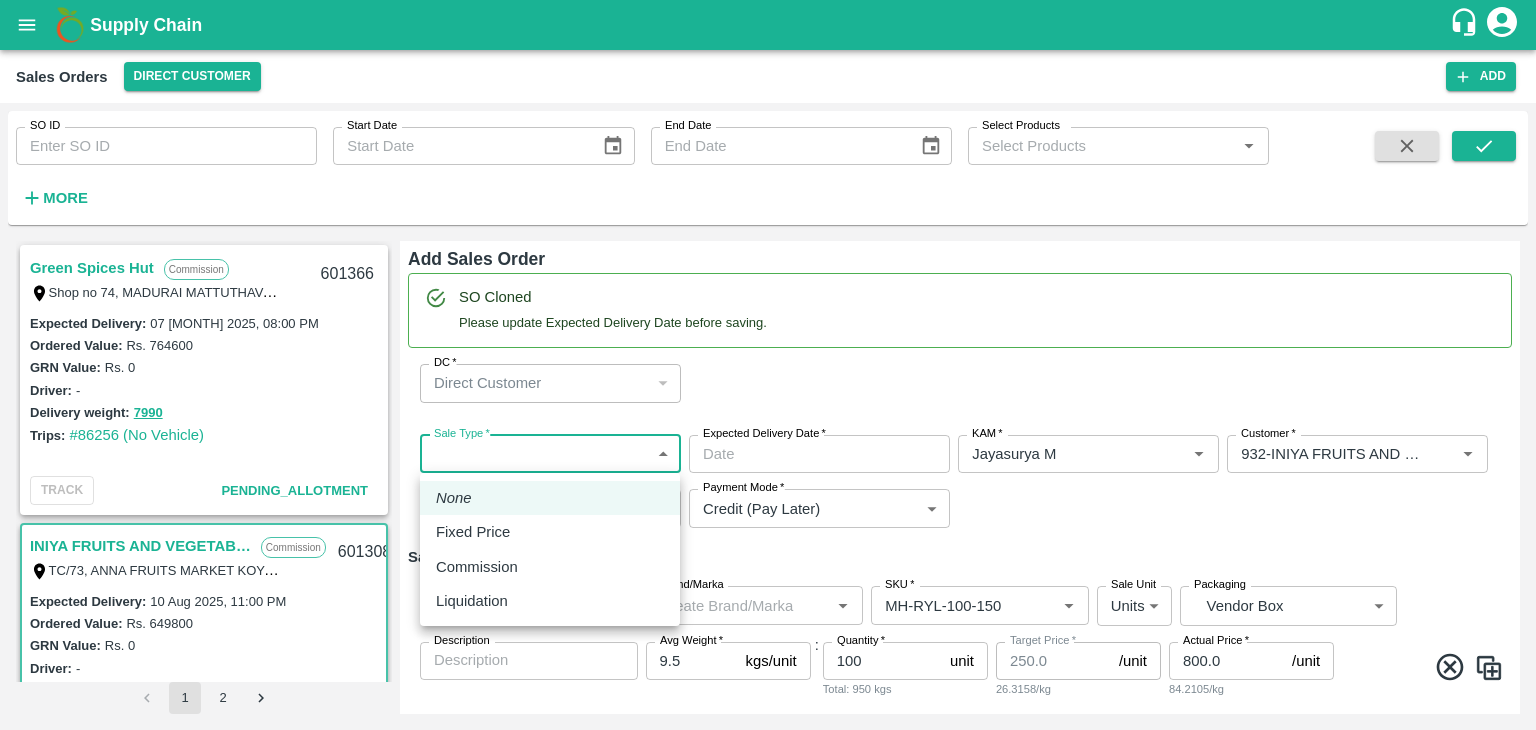 click on "Supply Chain Sales Orders Direct Customer Add SO ID SO ID Start Date Start Date End Date Select Products Select Products   * More Green Spices Hut Commission Shop no 74, MADURAI MATTUTHAVANI FRUIT MARKET, [CITY], [CITY], [STATE], [POSTAL_CODE], India 601366 Expected Delivery : 07 [MONTH] 2025, 08:00 PM Ordered Value: Rs. 764600 GRN Value: Rs. 0 Driver: - Delivery weight: 7990 Trips: #86256 (No Vehicle) TRACK Pending_Allotment INIYA FRUITS AND VEGETABLES Commission TC/73, ANNA FRUITS MARKET KOYAMBEDU, [CITY], [STATE], [STATE], [POSTAL_CODE] 601308 Expected Delivery : 10 [MONTH] 2025, 11:00 PM Ordered Value: Rs. 649800 GRN Value: Rs. 0 Driver: - Delivery weight: 0 Trips: TRACK Void MKL Fruits - Bangalore Commission F -46, Singena agrahara road, Huskur , [CITY], [CITY], [STATE], [POSTAL_CODE] 601193 Expected Delivery : 05 [MONTH] 2025, 09:50 AM Ordered Value: Rs. 295100 GRN Value: Rs. 0 Driver: Anup - [PHONE] Delivery weight: 3942.5 Trips: #86223 (Full Load) TRACK Partial_Allotment Commission" at bounding box center (768, 365) 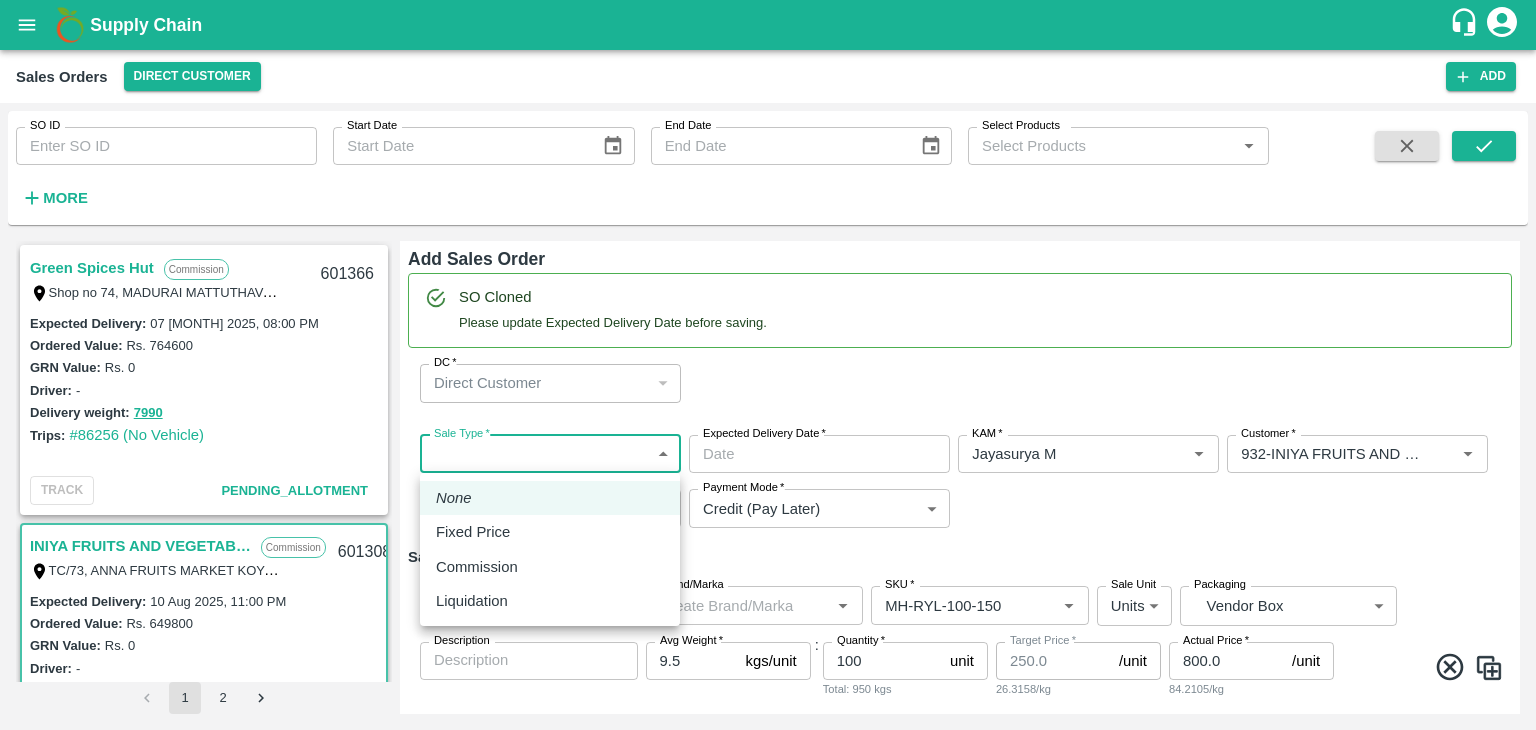 click on "Commission" at bounding box center (477, 567) 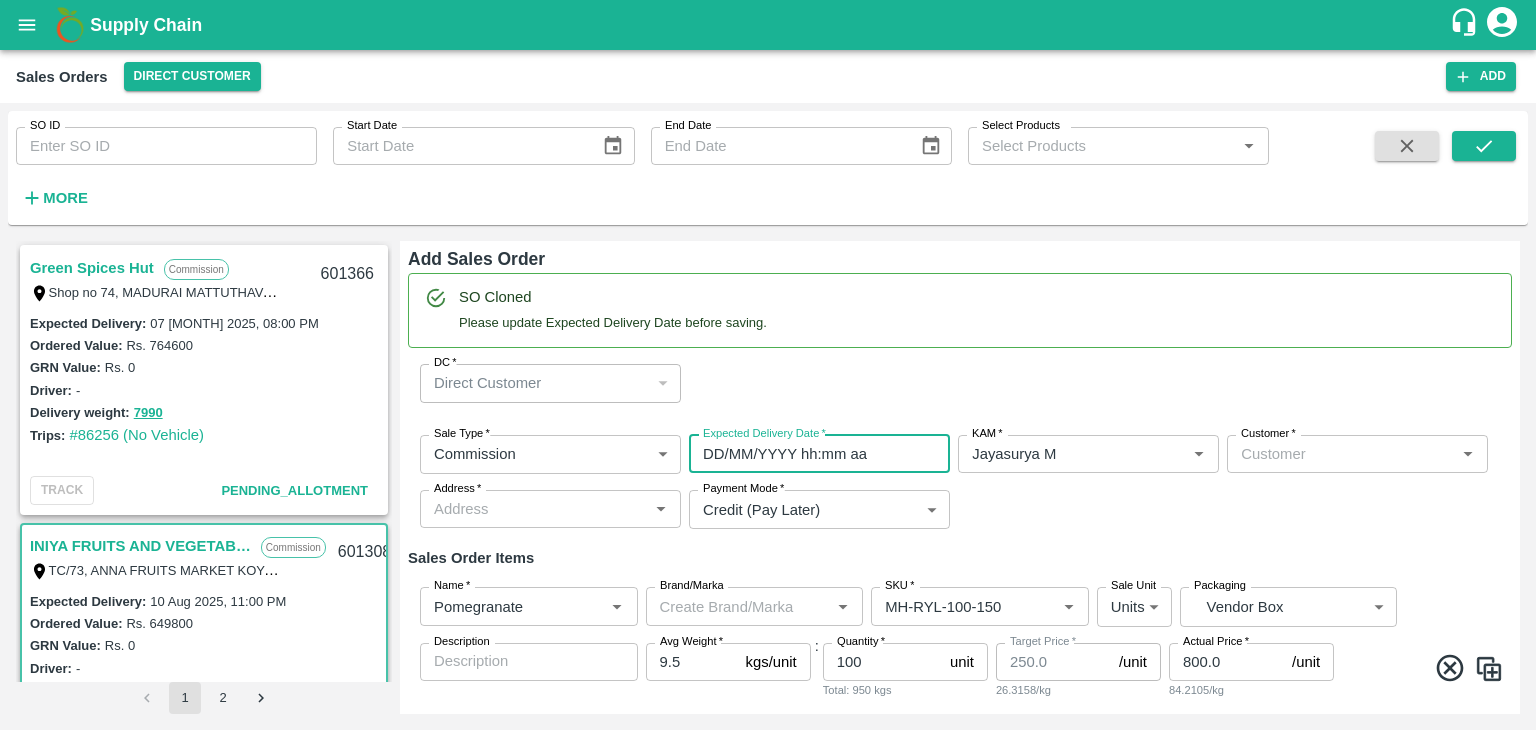 type on "DD/MM/YYYY hh:mm aa" 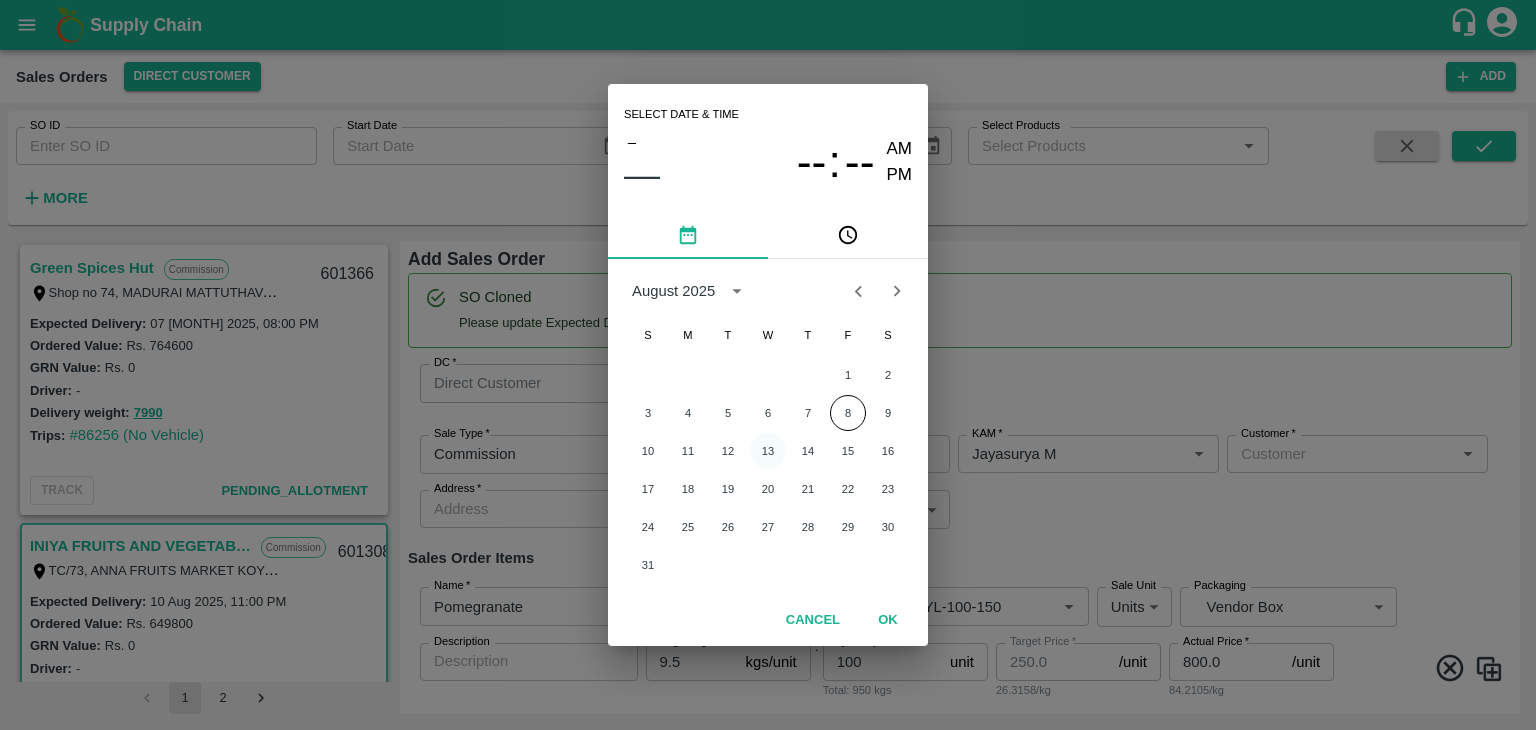 click on "13" at bounding box center [768, 451] 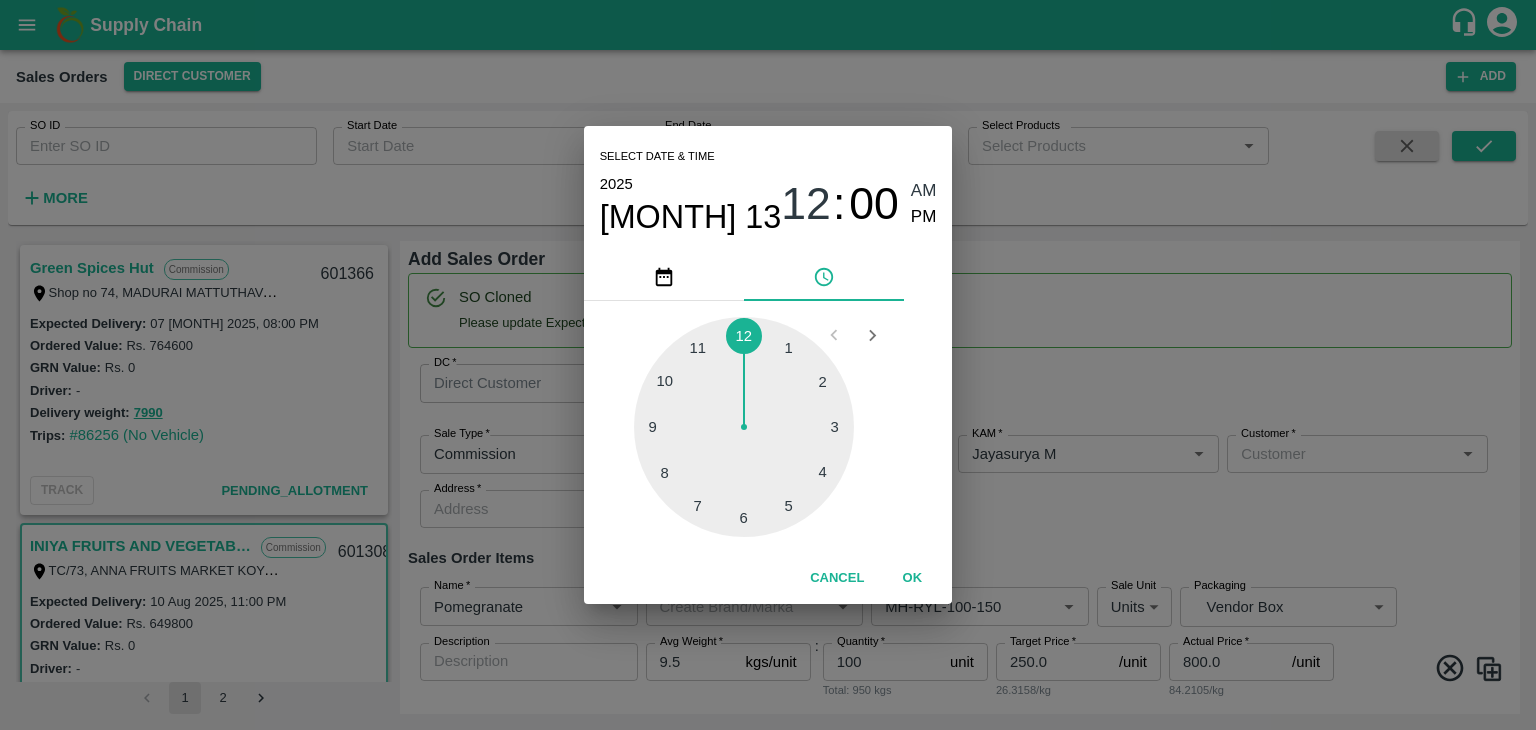 click at bounding box center [744, 427] 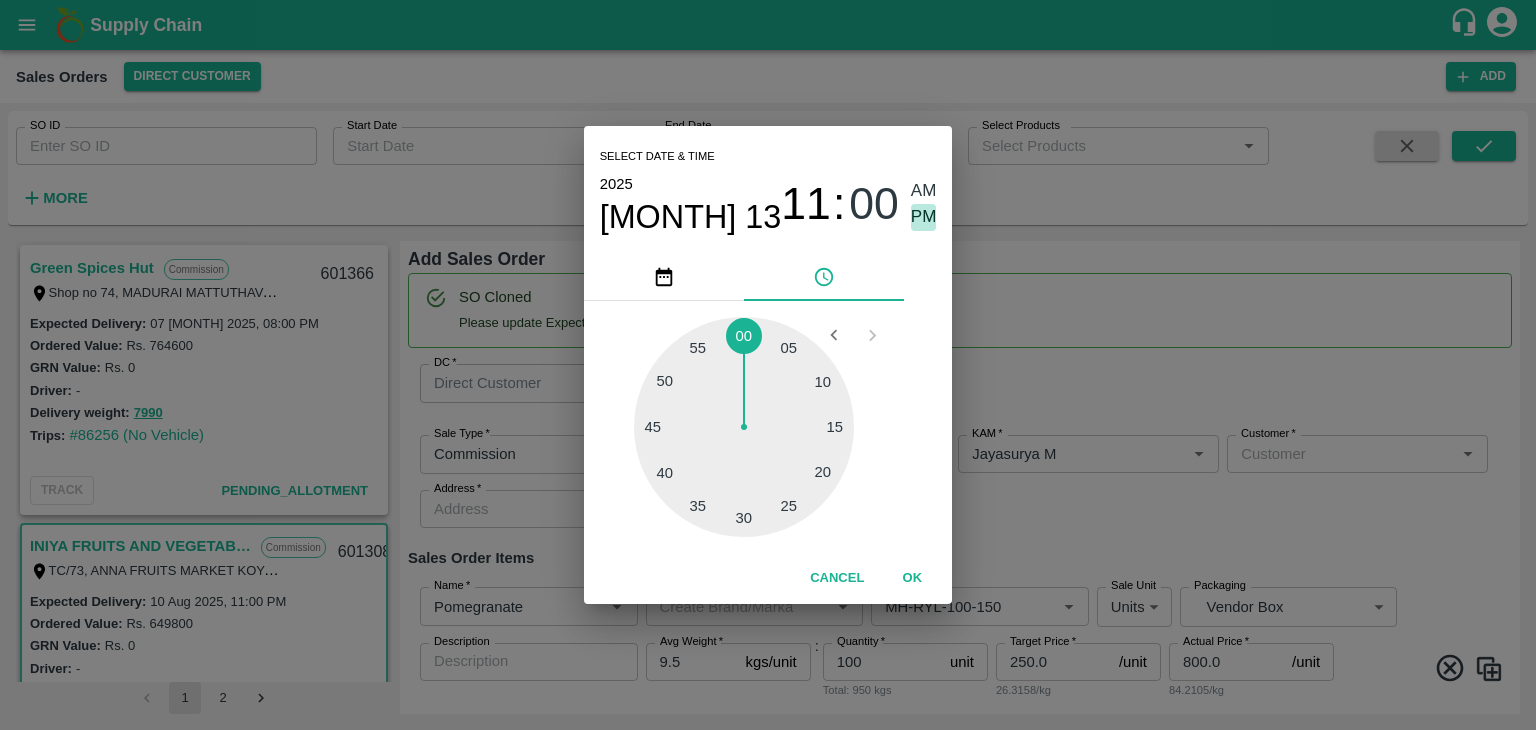 click on "PM" at bounding box center (924, 217) 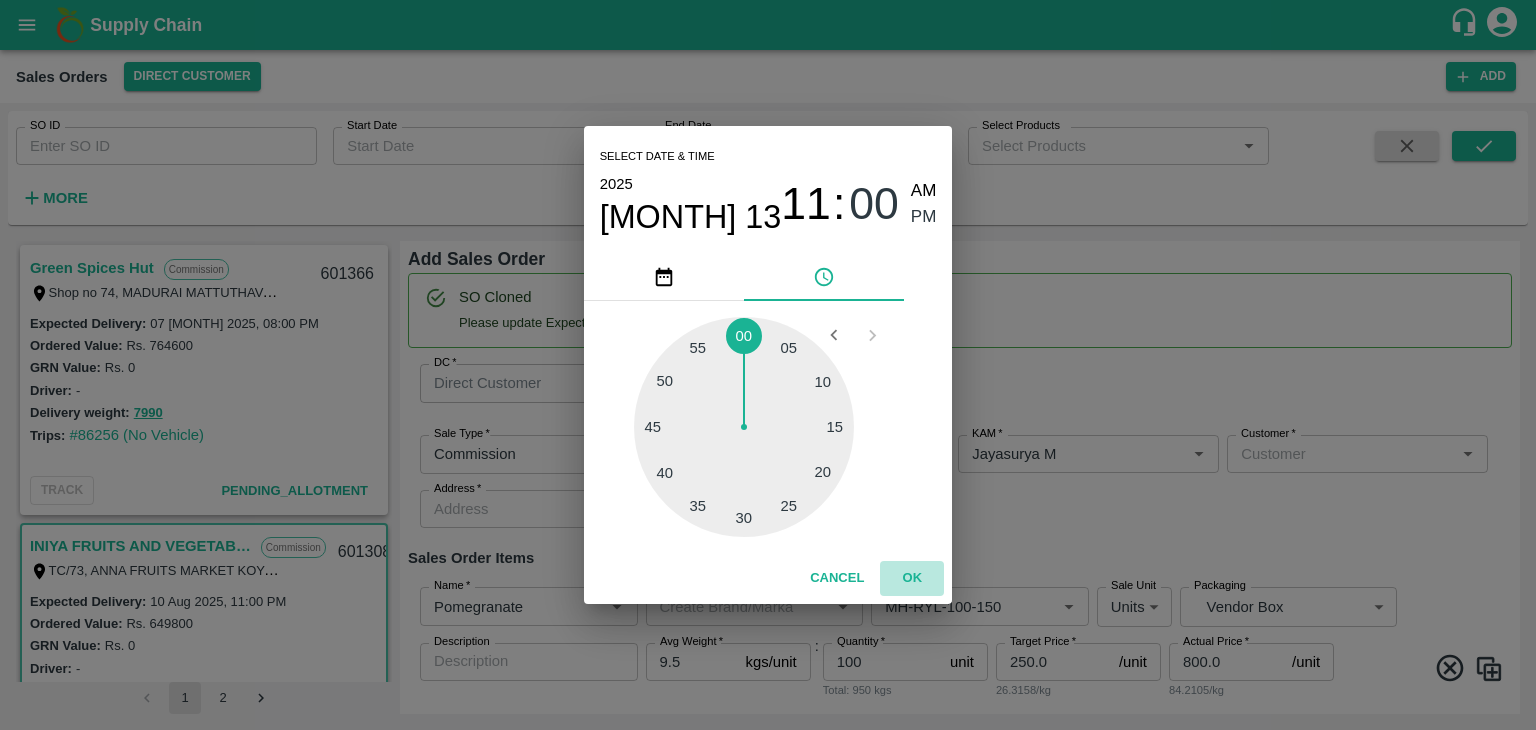 click on "OK" at bounding box center (912, 578) 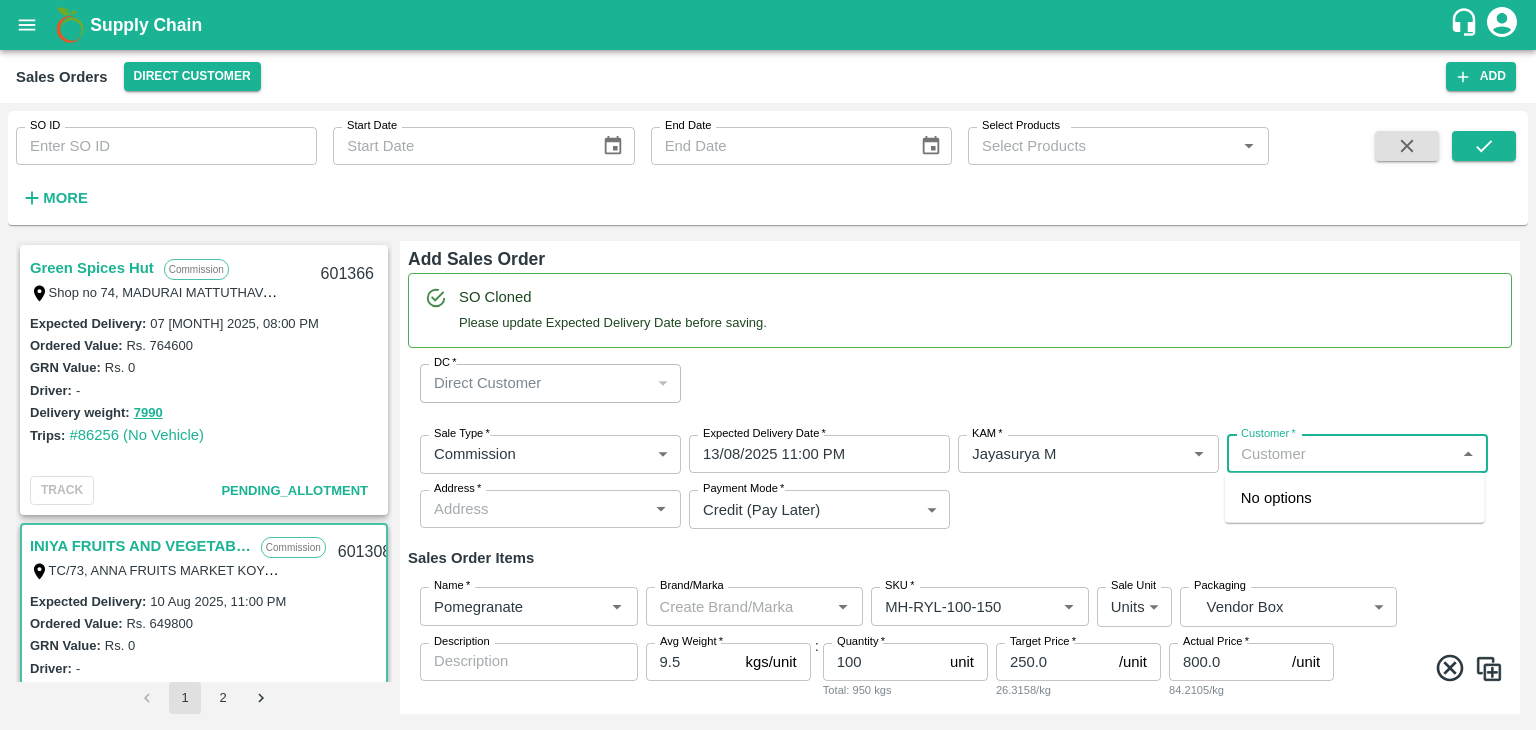 click on "Customer   *" at bounding box center (1341, 454) 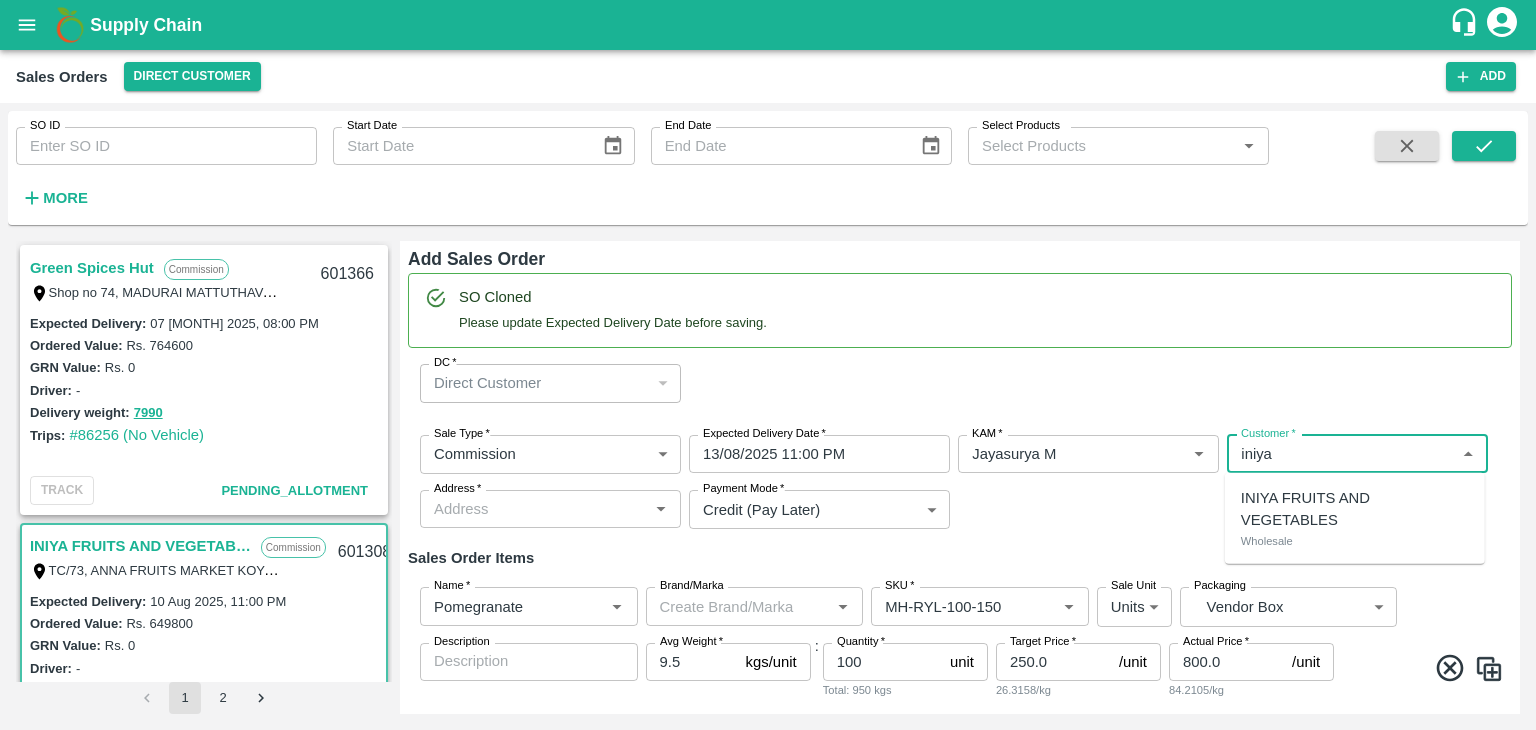 click on "INIYA FRUITS AND VEGETABLES" at bounding box center [1355, 509] 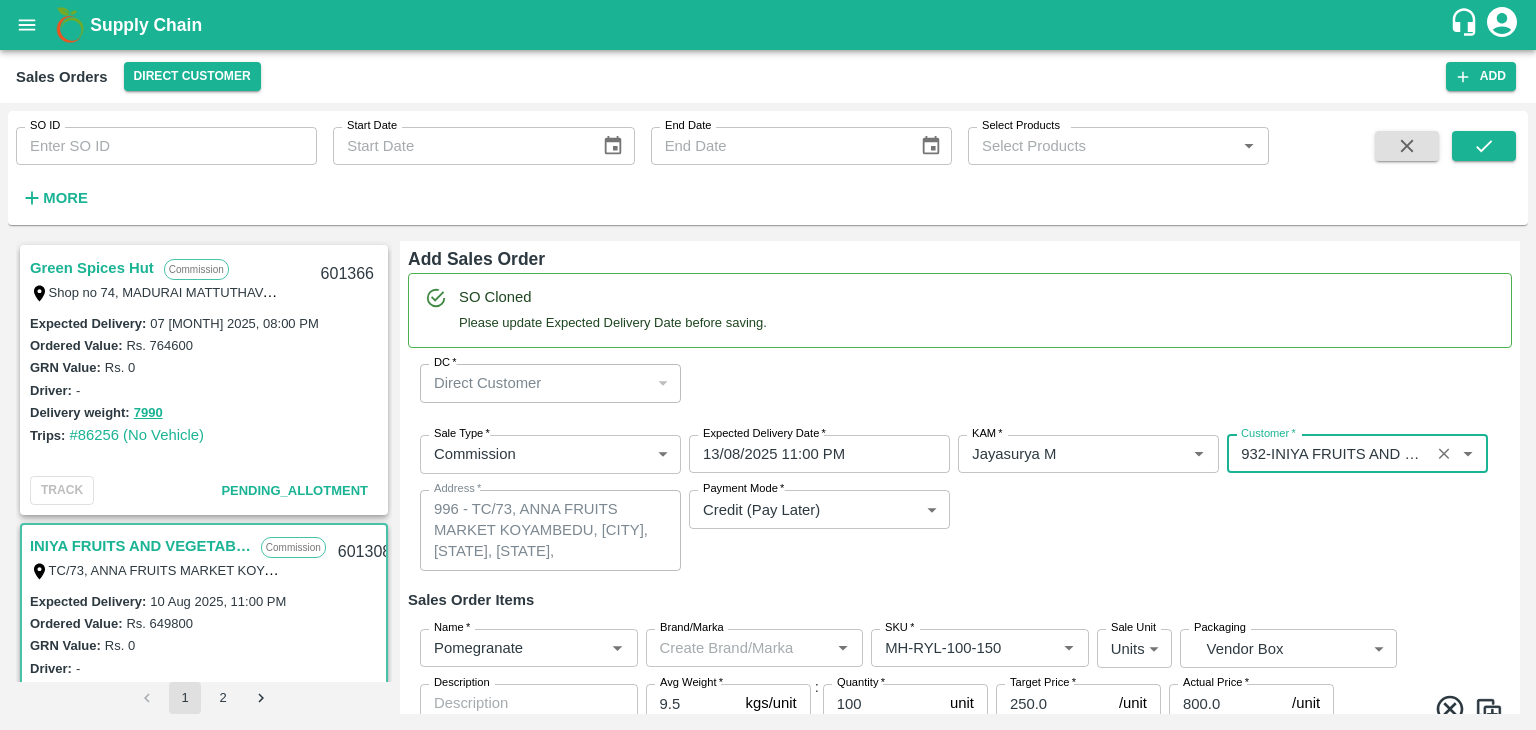 type on "932-INIYA FRUITS AND VEGETABLES" 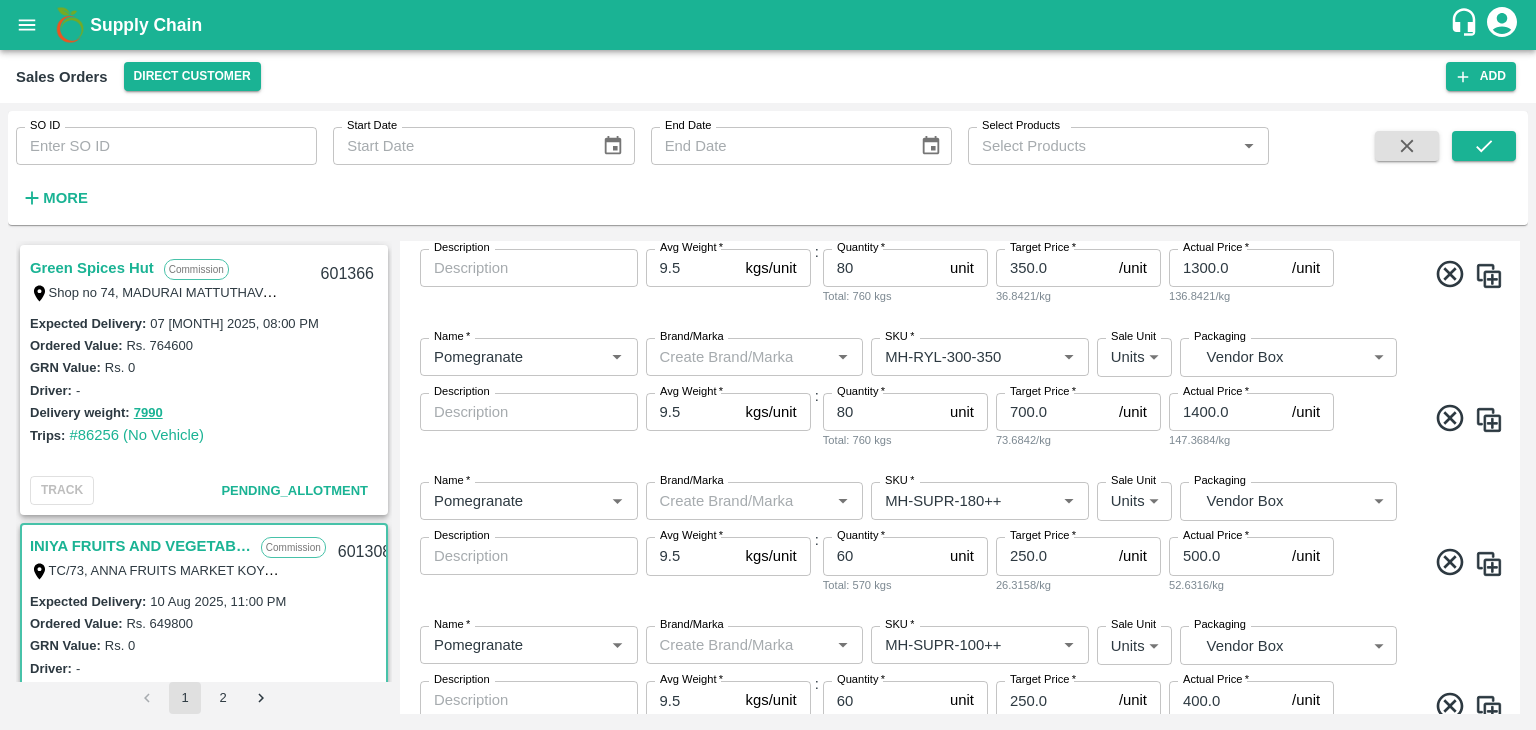 scroll, scrollTop: 1425, scrollLeft: 0, axis: vertical 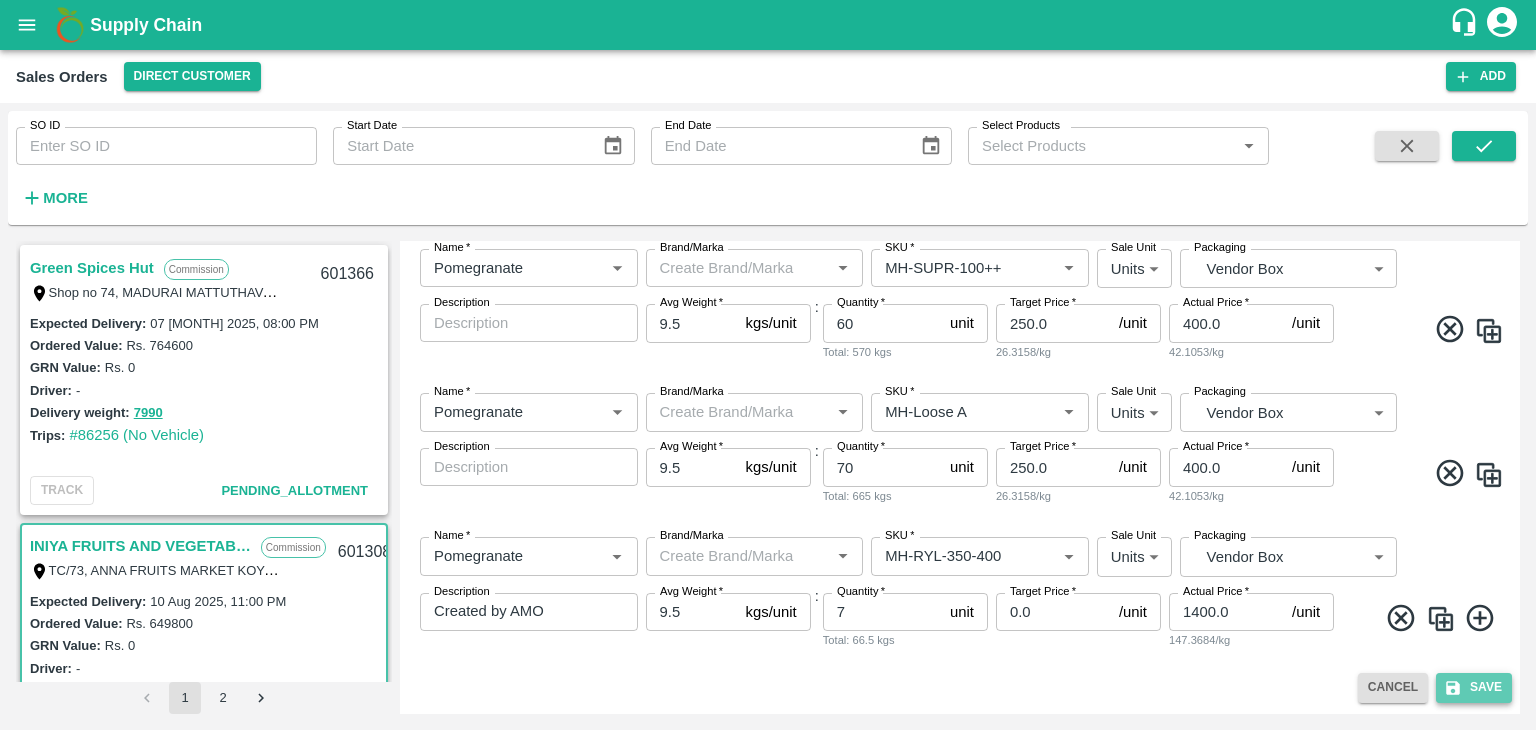 click on "Save" at bounding box center (1474, 687) 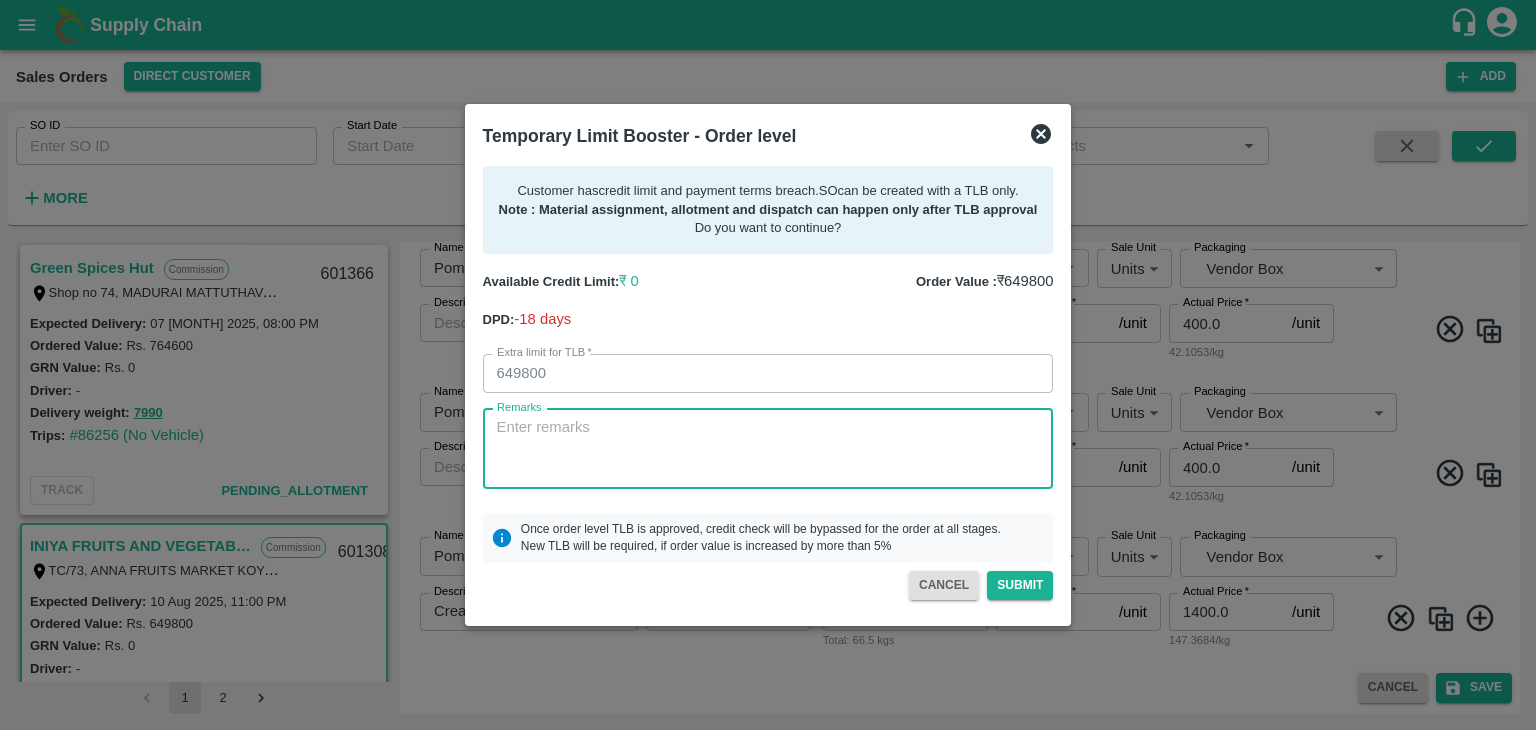 click on "Remarks" at bounding box center (768, 448) 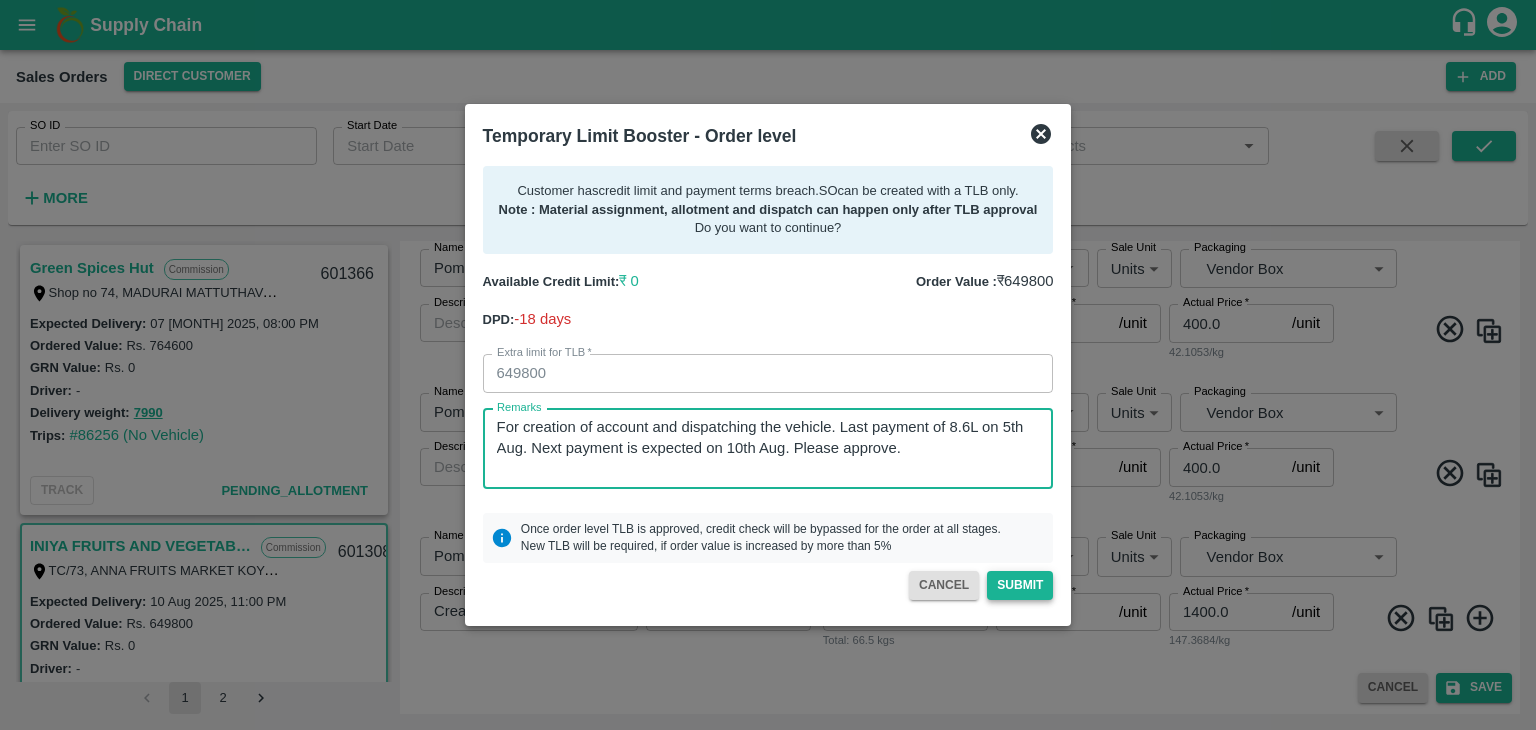 type on "For creation of account and dispatching the vehicle. Last payment of 8.6L on 5th Aug. Next payment is expected on 10th Aug. Please approve." 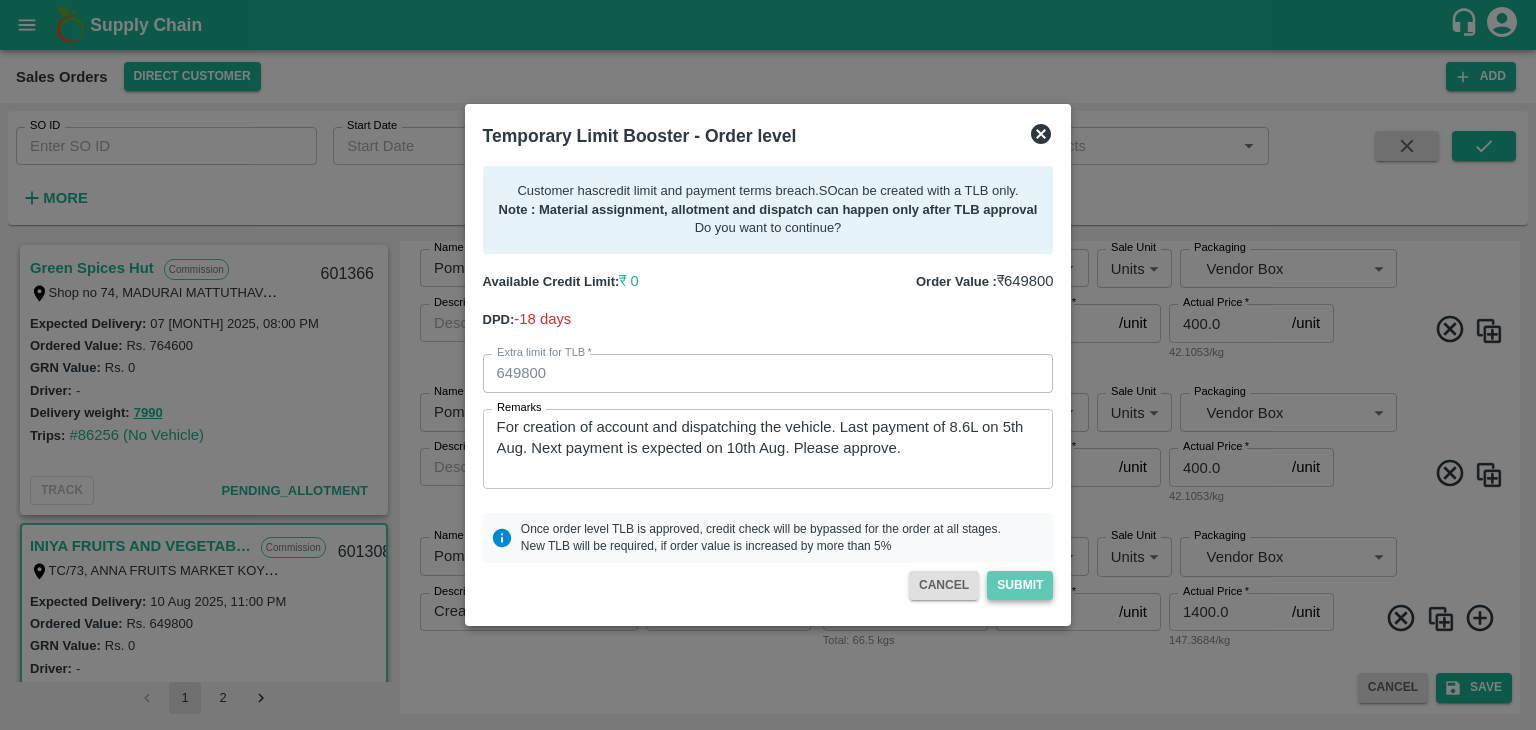 click on "Submit" at bounding box center [1020, 585] 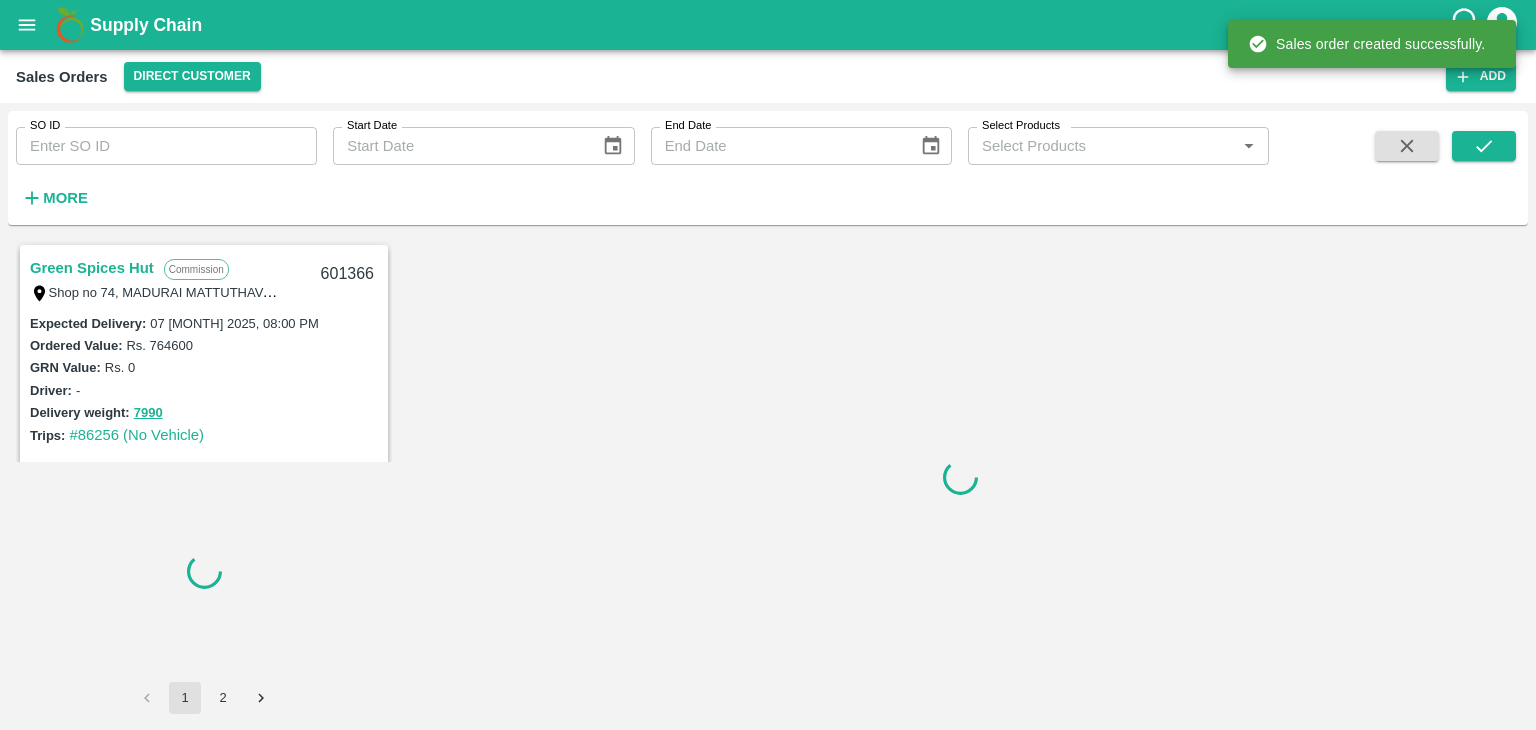 scroll, scrollTop: 284, scrollLeft: 0, axis: vertical 